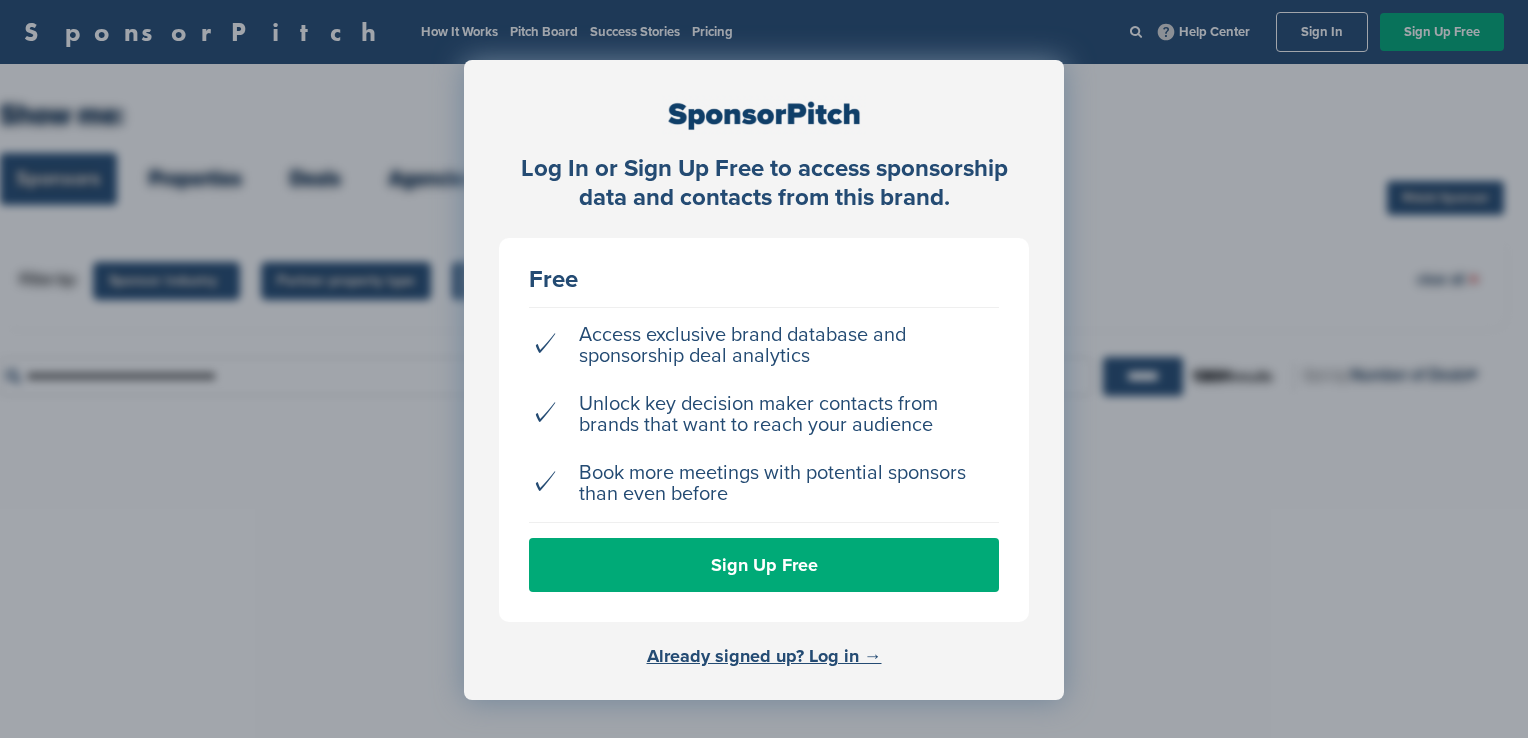 scroll, scrollTop: 0, scrollLeft: 0, axis: both 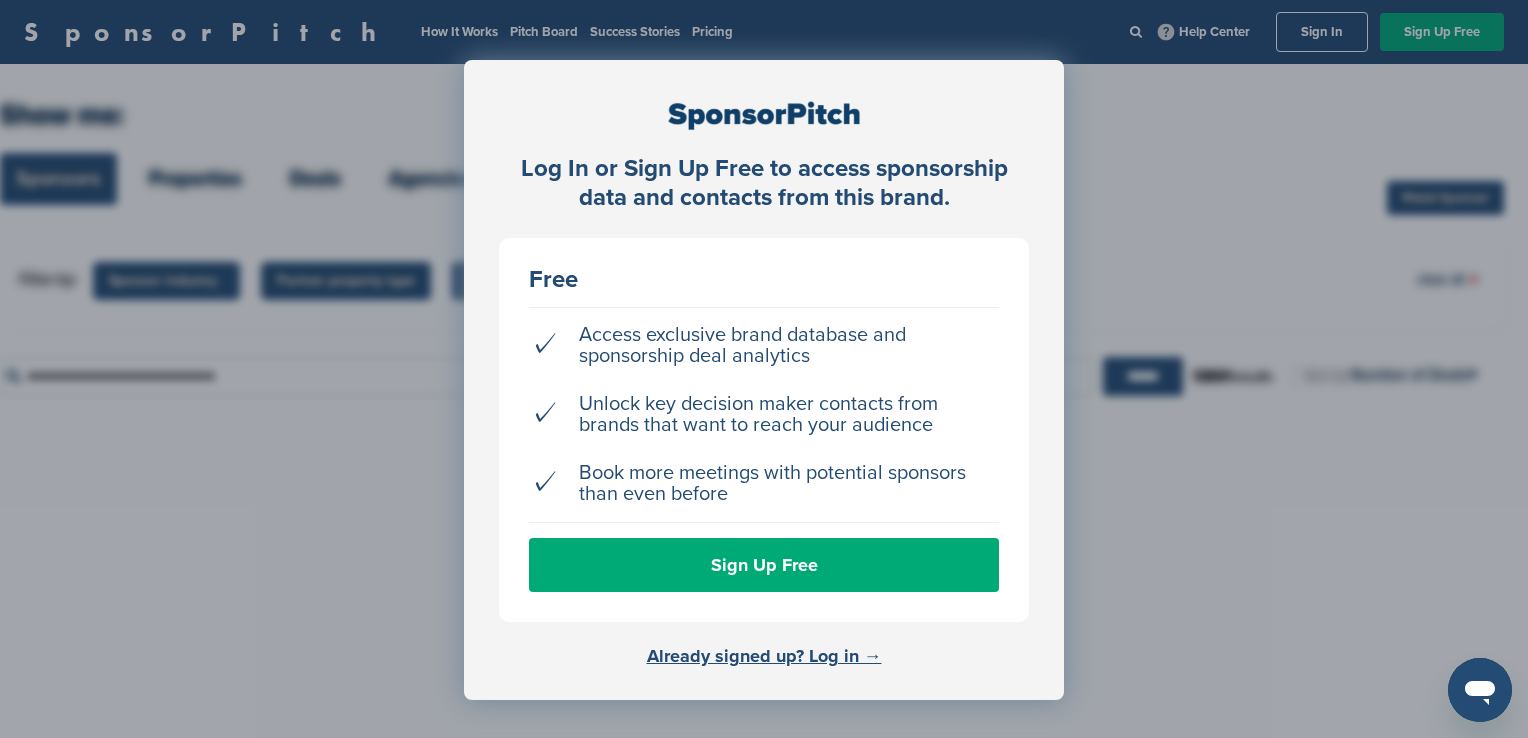 click on "Log In or Sign Up Free to access sponsorship data and contacts from this brand.
Free
✓
Access exclusive brand database and sponsorship deal analytics
✓
Unlock key decision maker contacts from brands that want to reach your audience
✓
Book more meetings with potential sponsors than even before
Sign Up Free
Already signed up? Log in →" at bounding box center (764, 419) 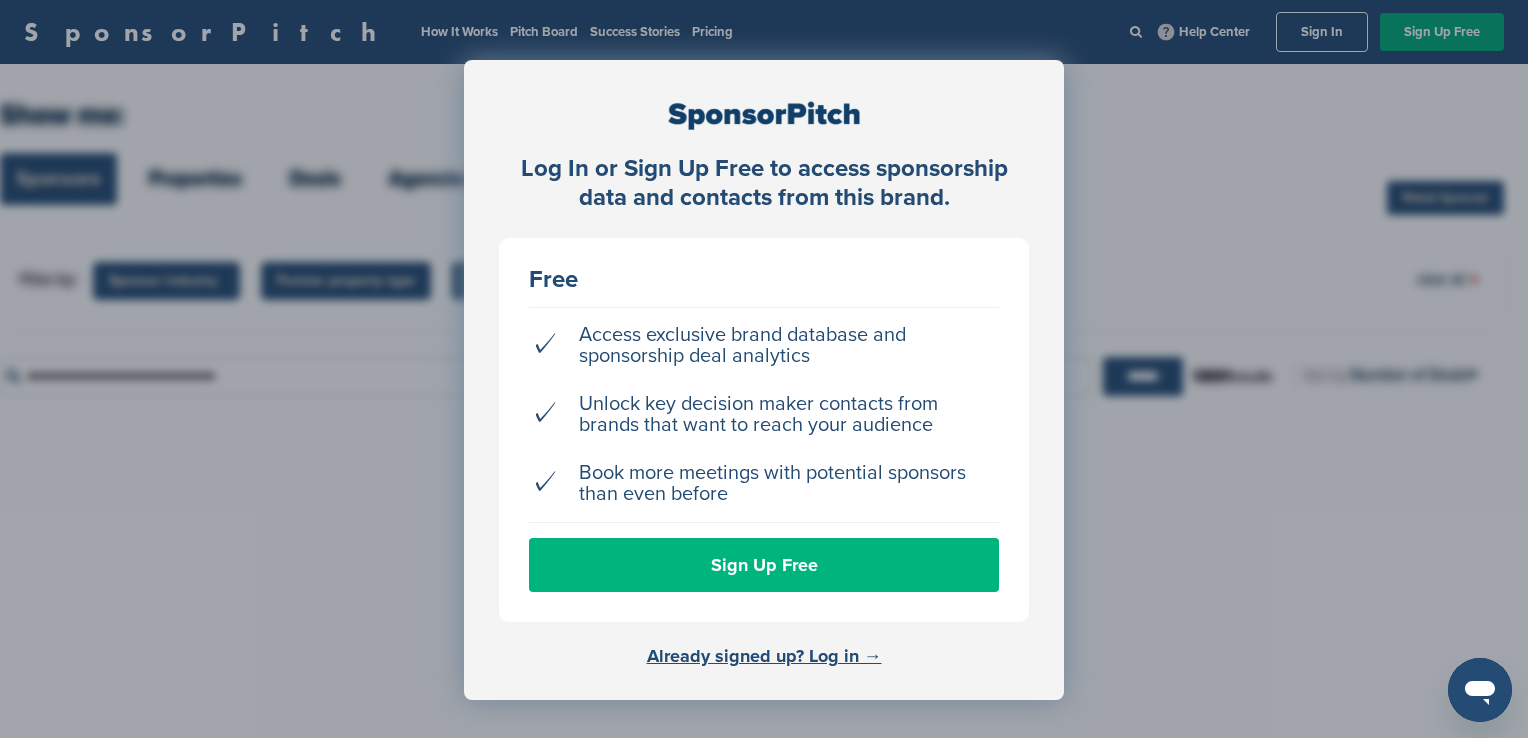 click on "Sign Up Free" at bounding box center (764, 565) 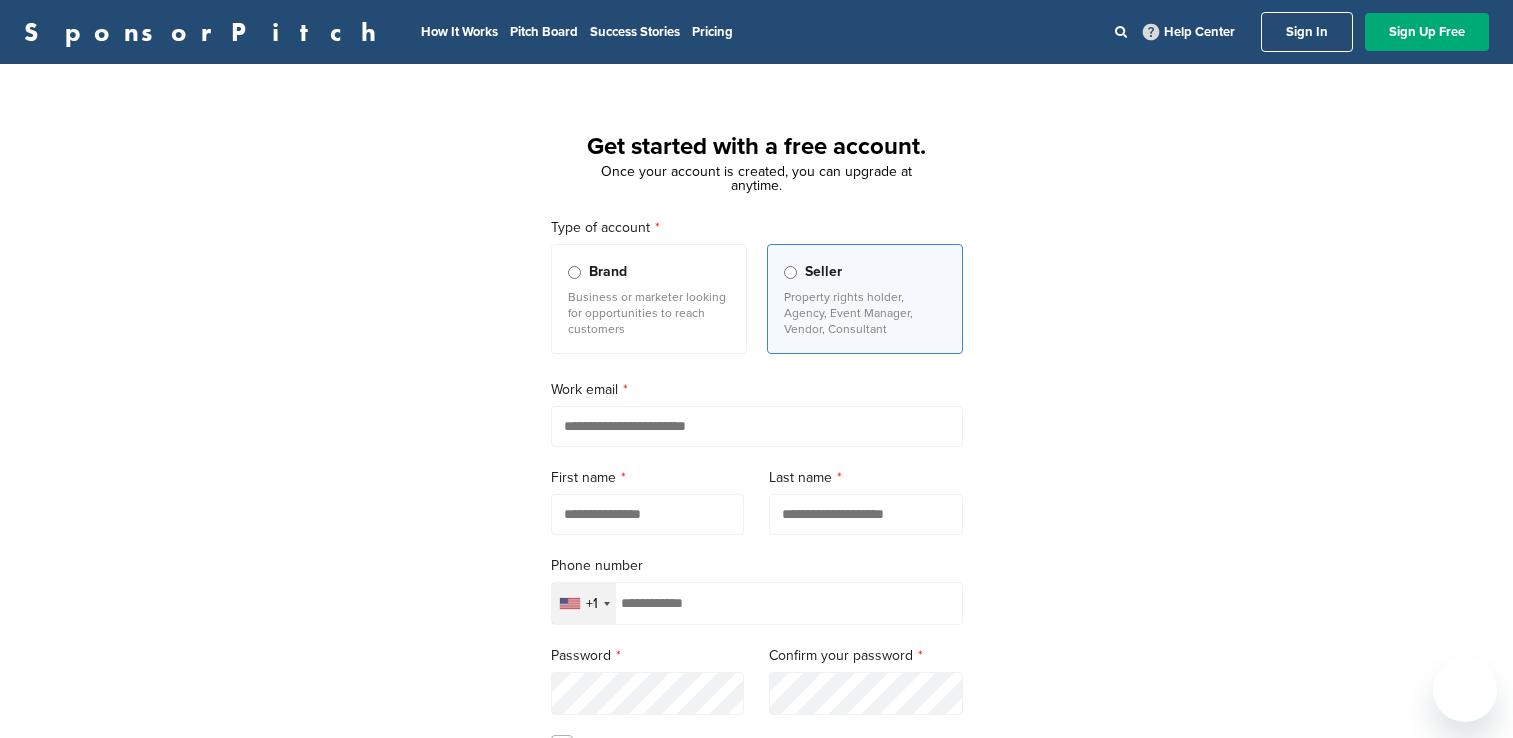 scroll, scrollTop: 0, scrollLeft: 0, axis: both 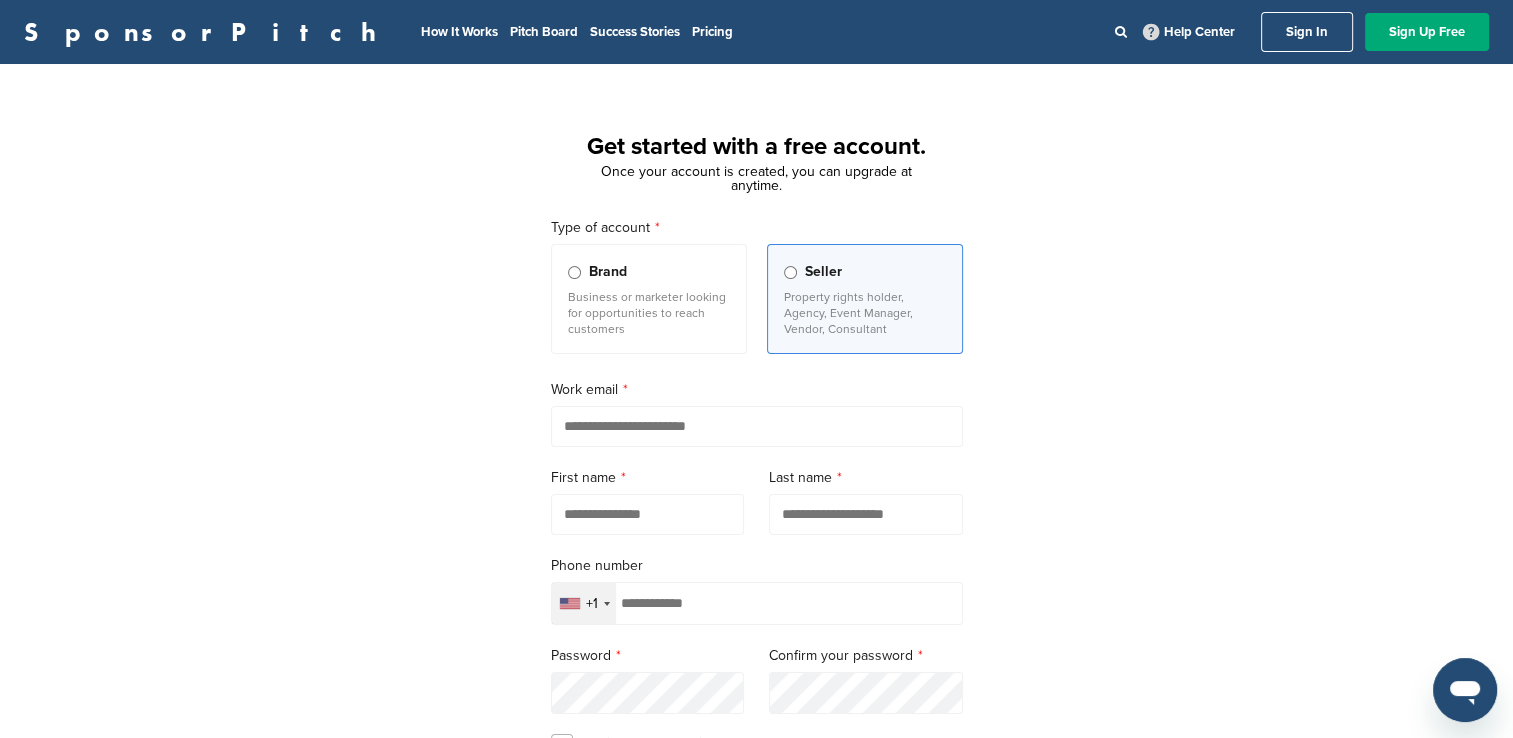 click on "Sign In" at bounding box center [1307, 32] 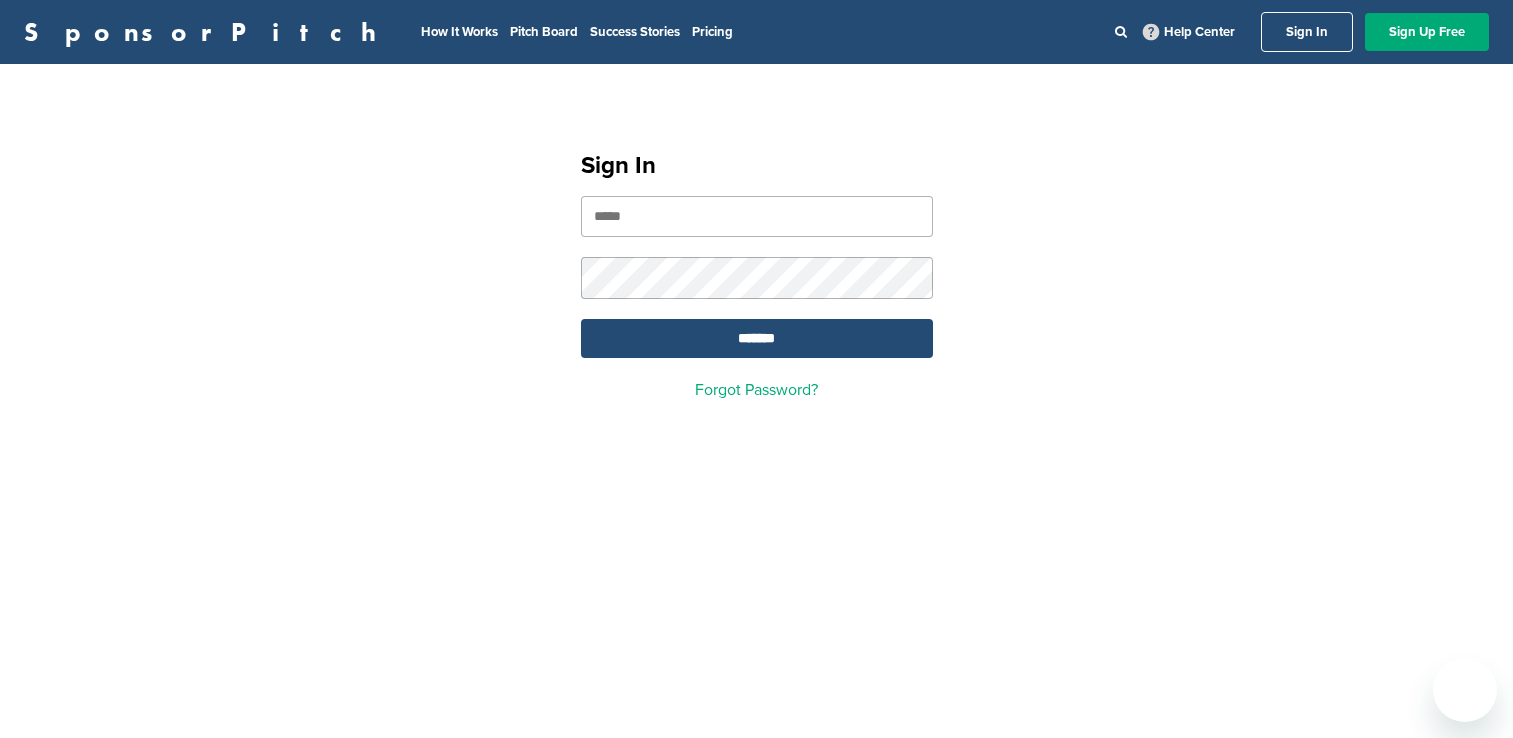 scroll, scrollTop: 0, scrollLeft: 0, axis: both 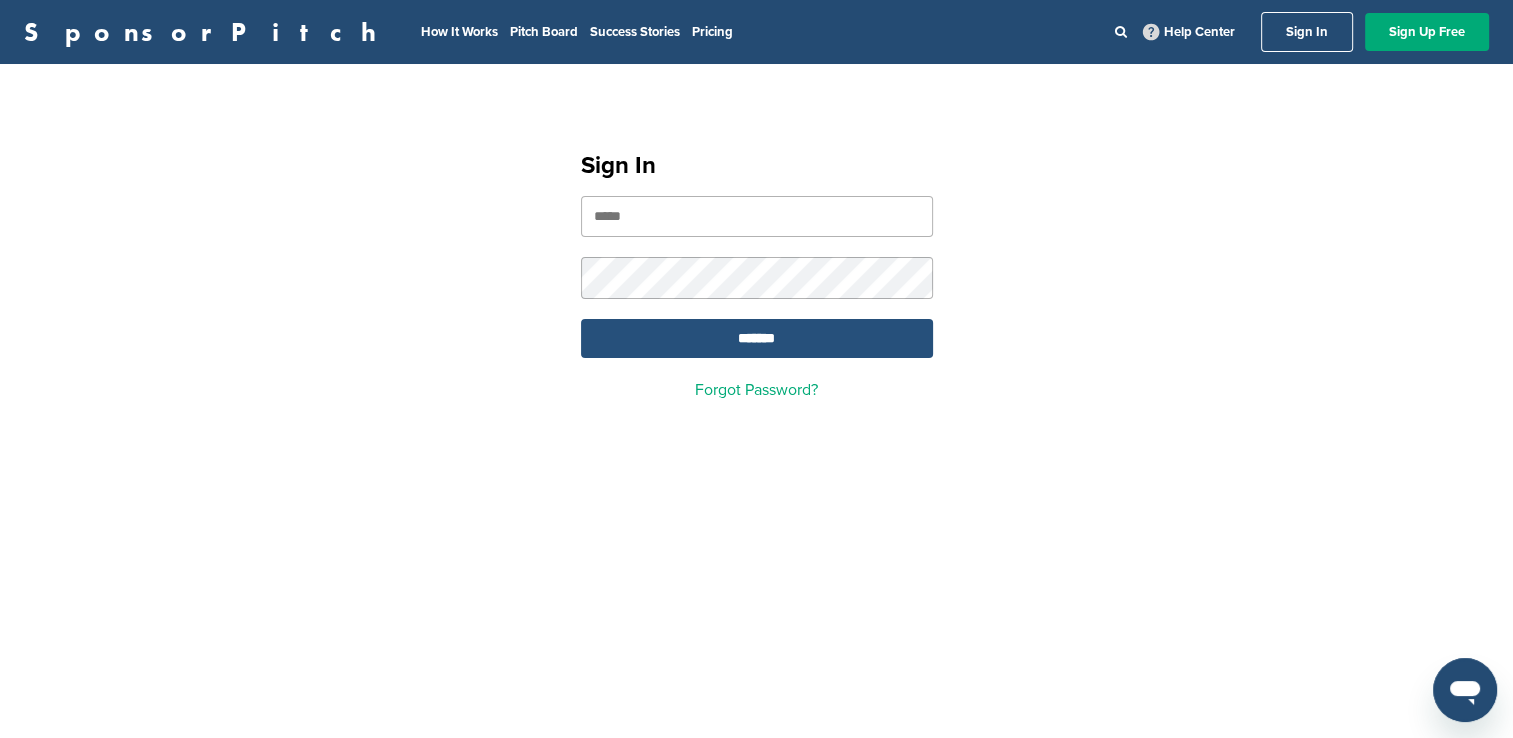type on "**********" 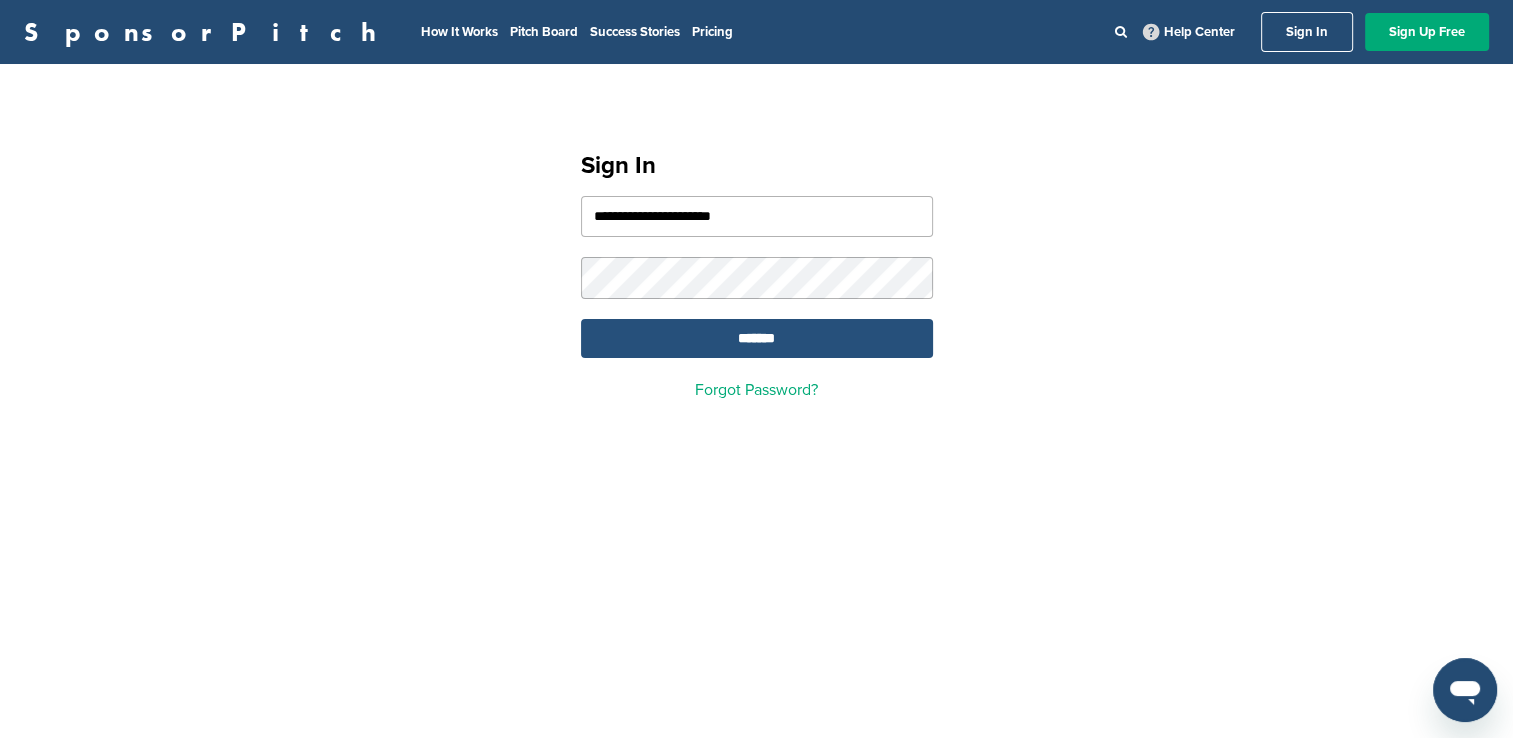 click on "*******" at bounding box center [757, 338] 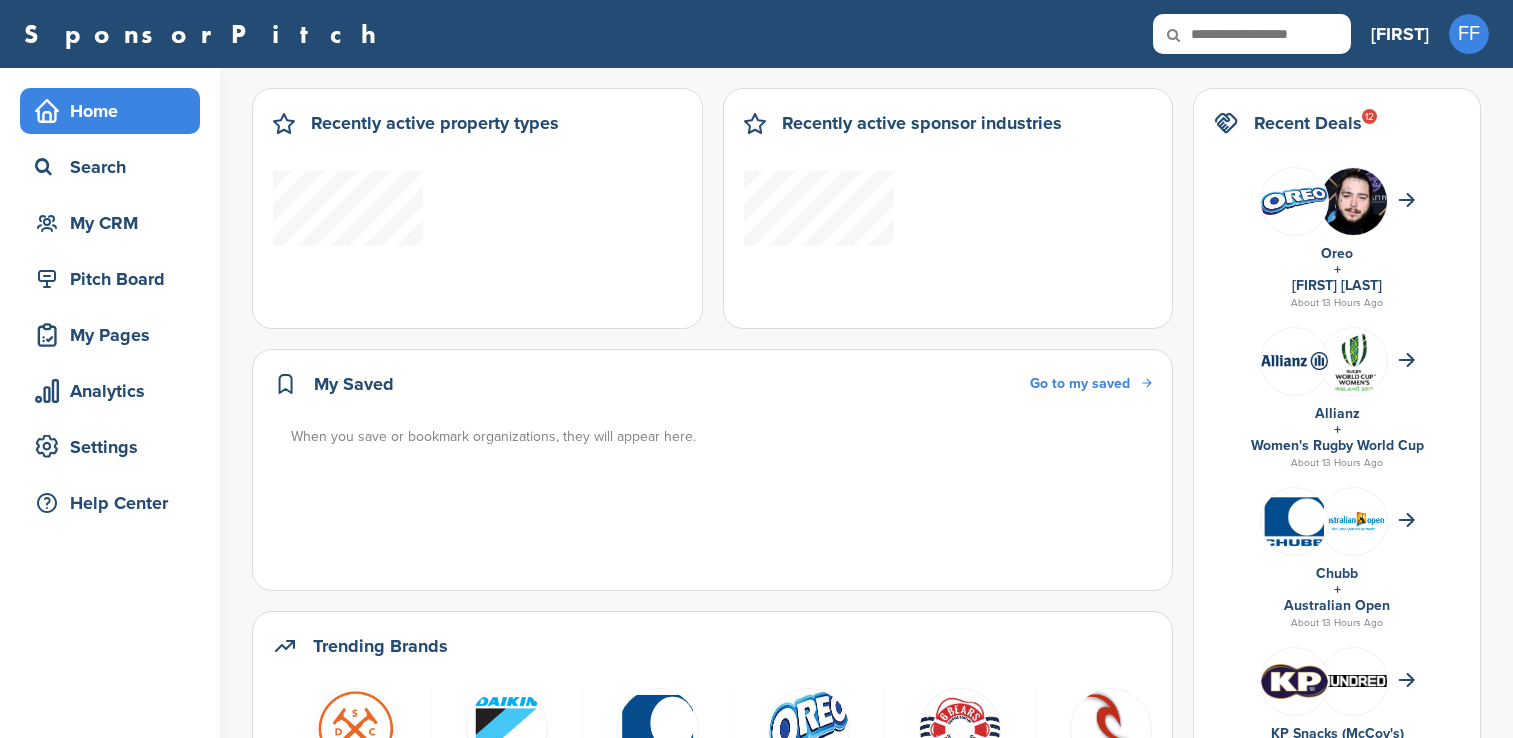 scroll, scrollTop: 0, scrollLeft: 0, axis: both 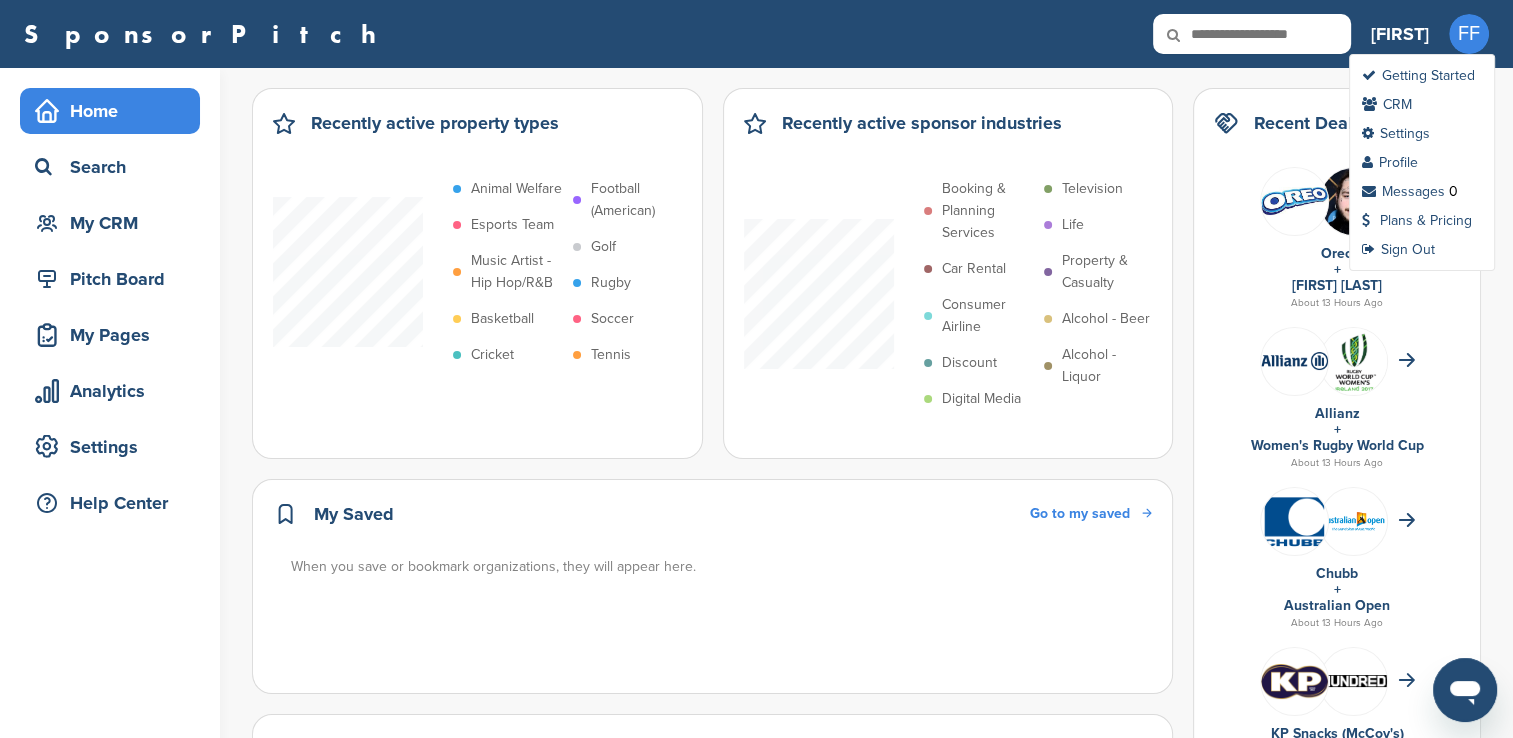 click on "FF" at bounding box center (1469, 34) 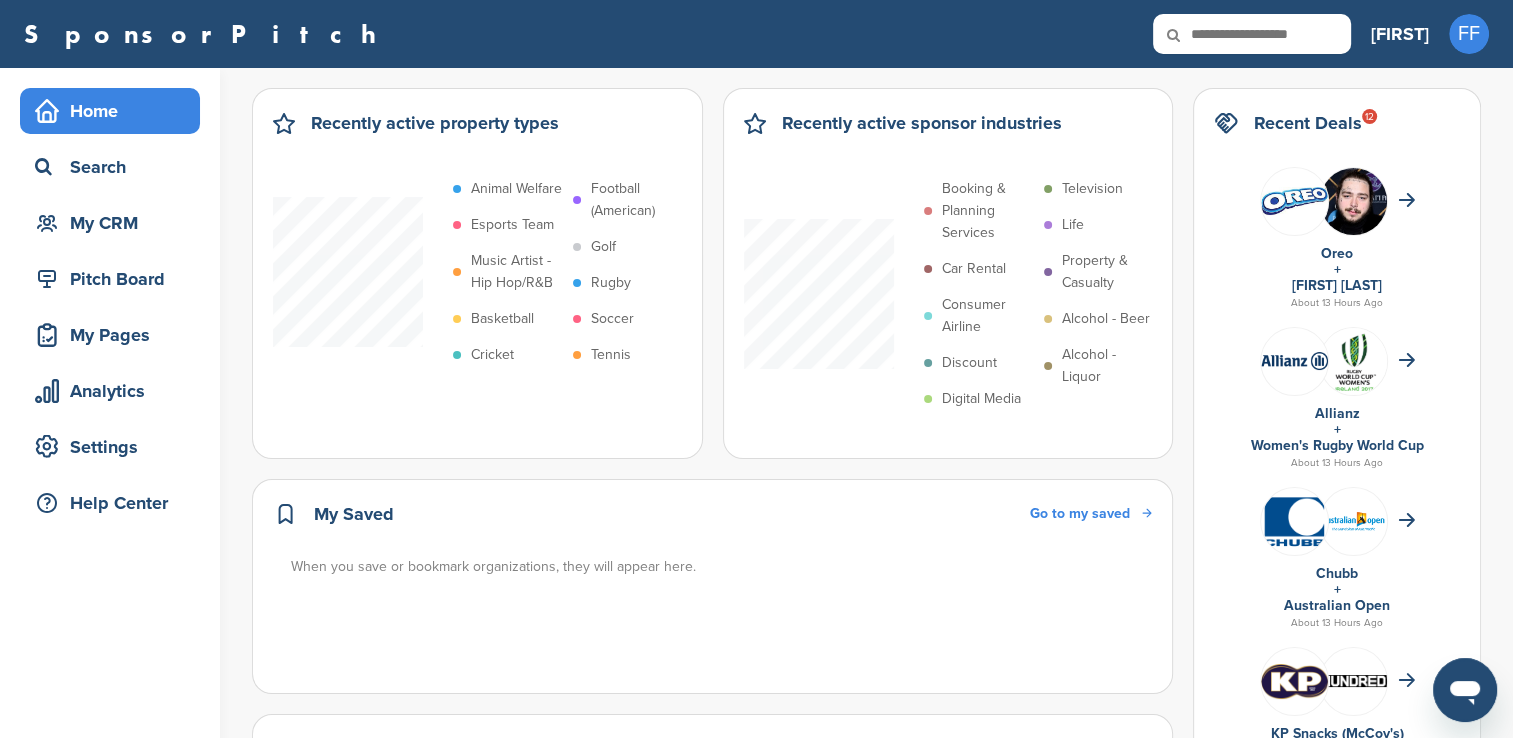 click on "Recent Deals
12" at bounding box center (1308, 123) 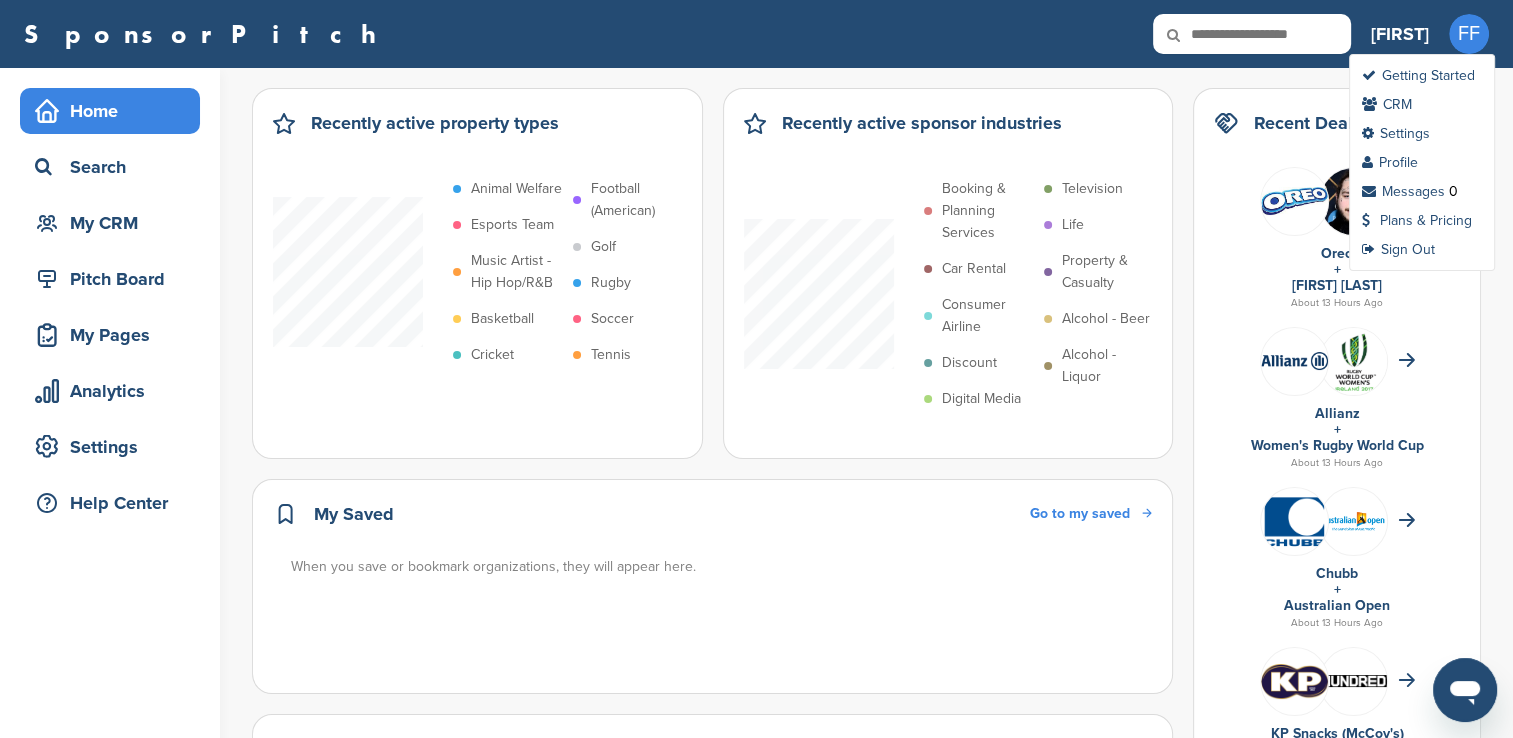 click on "FF" at bounding box center (1469, 34) 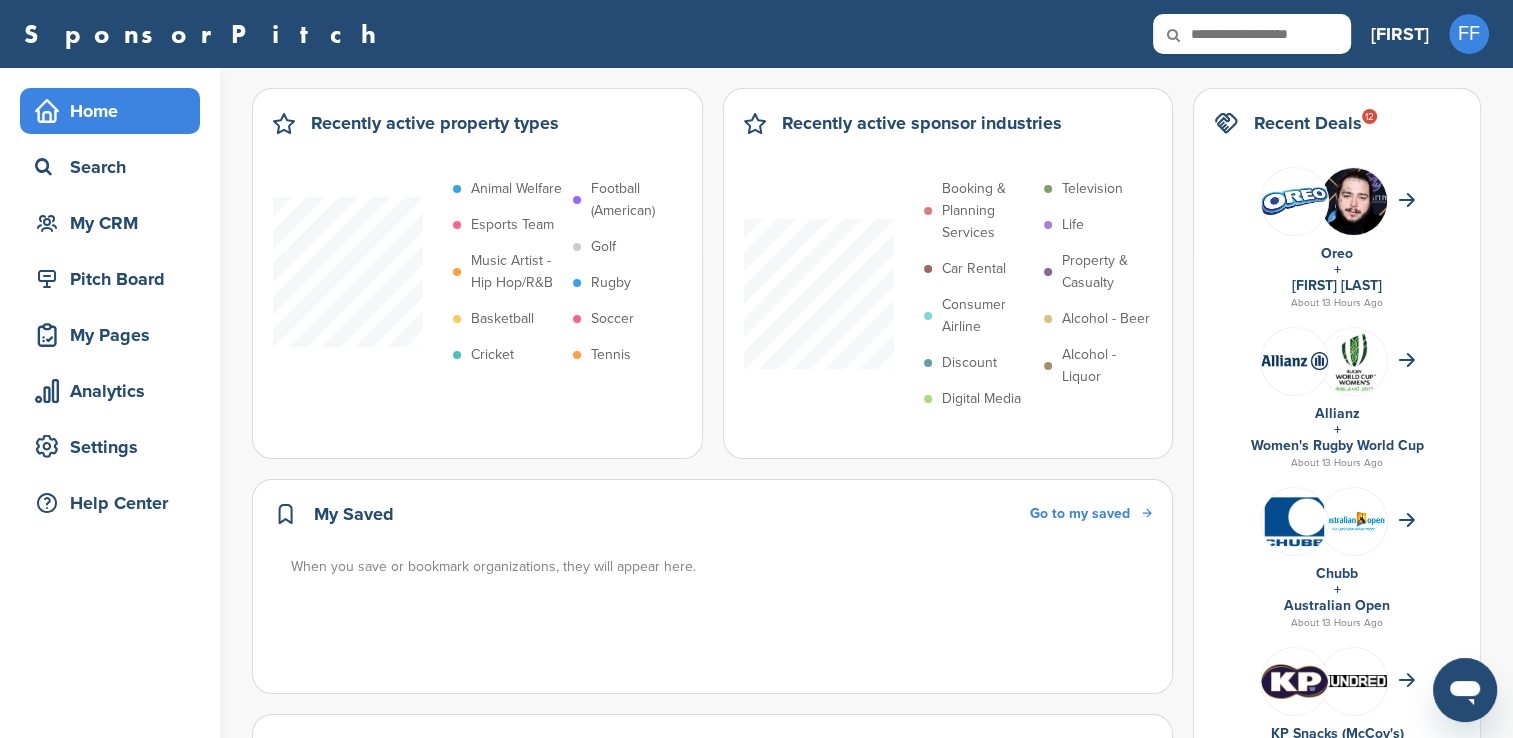 click on "[FIRST]" at bounding box center [1400, 34] 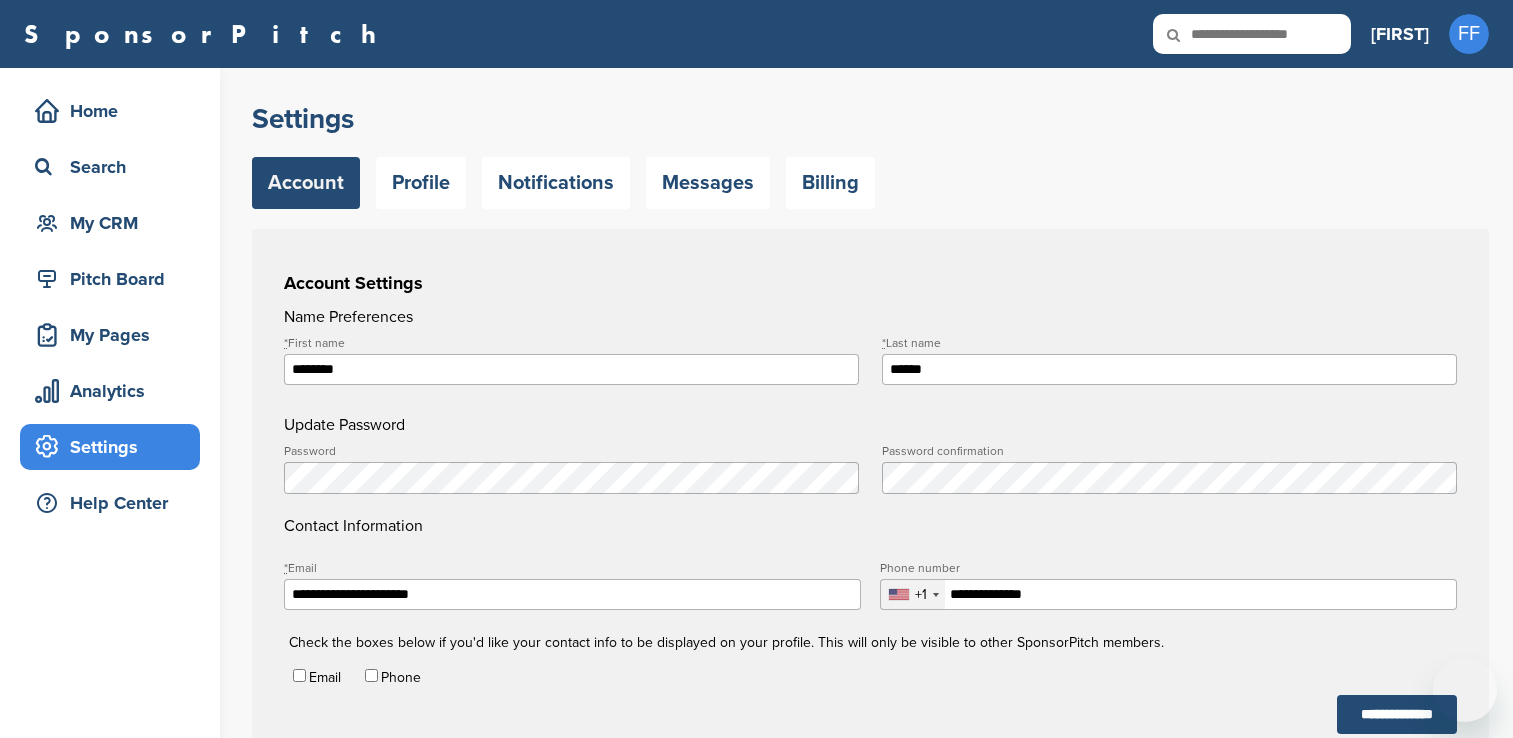 scroll, scrollTop: 0, scrollLeft: 0, axis: both 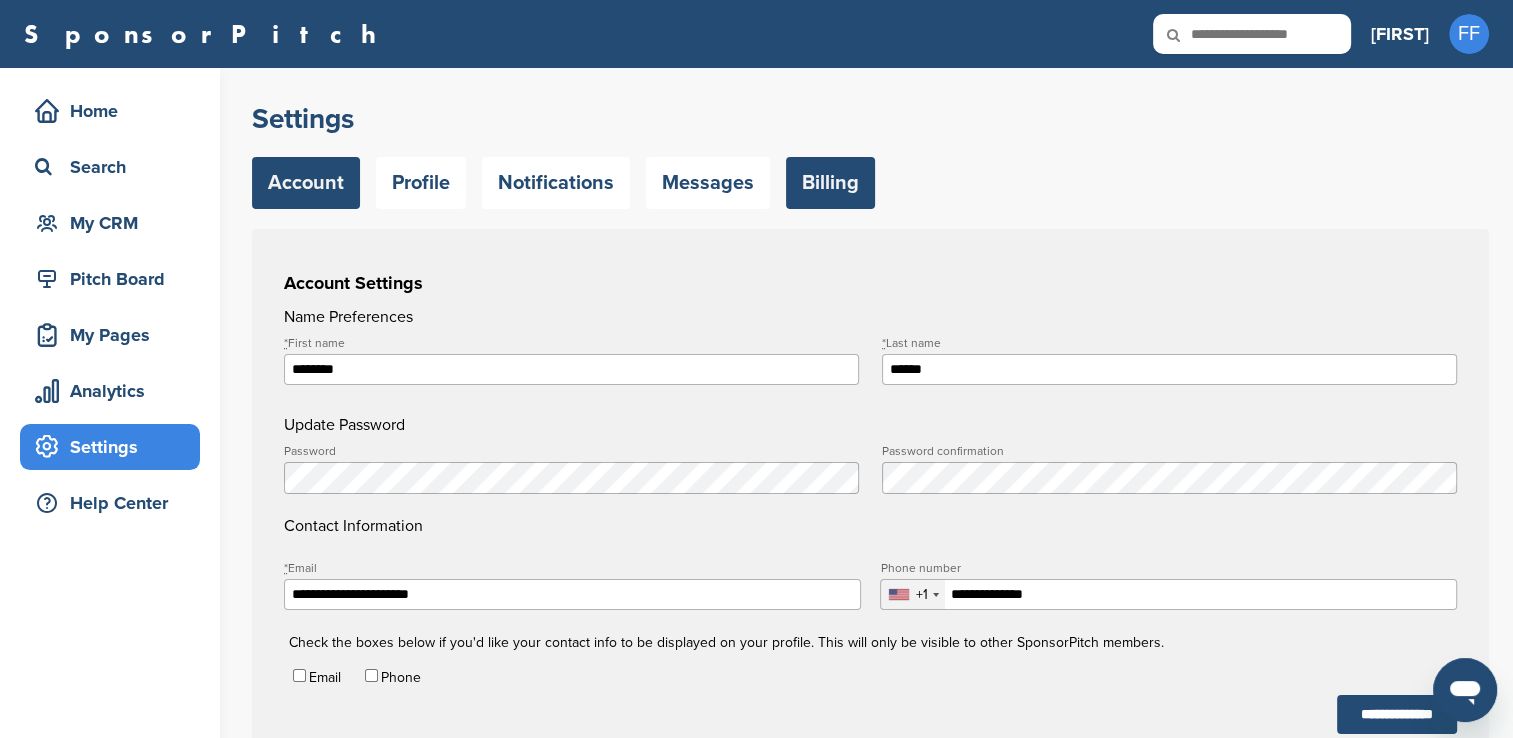 click on "Billing" at bounding box center [830, 183] 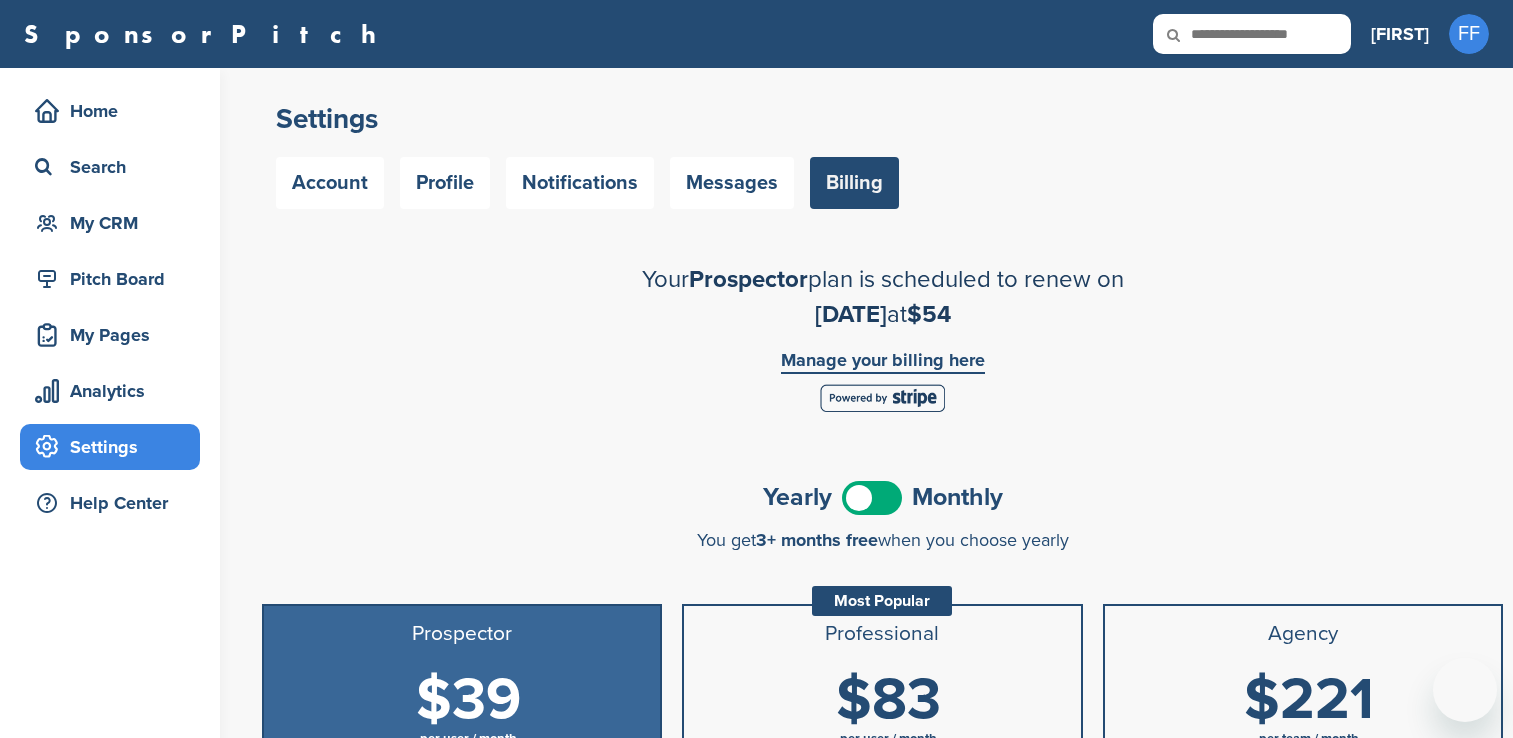 scroll, scrollTop: 0, scrollLeft: 0, axis: both 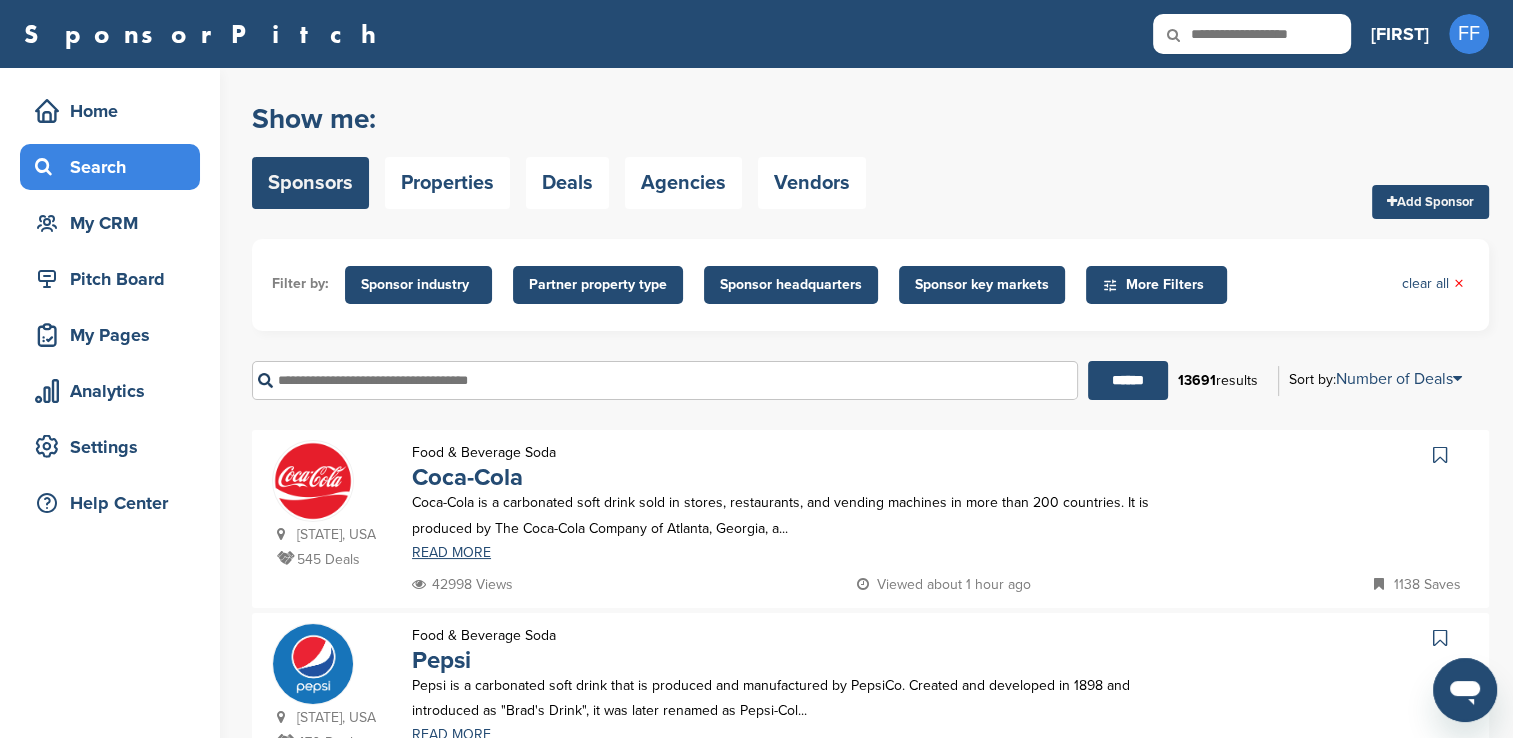 click on "[FIRST]" at bounding box center [1400, 34] 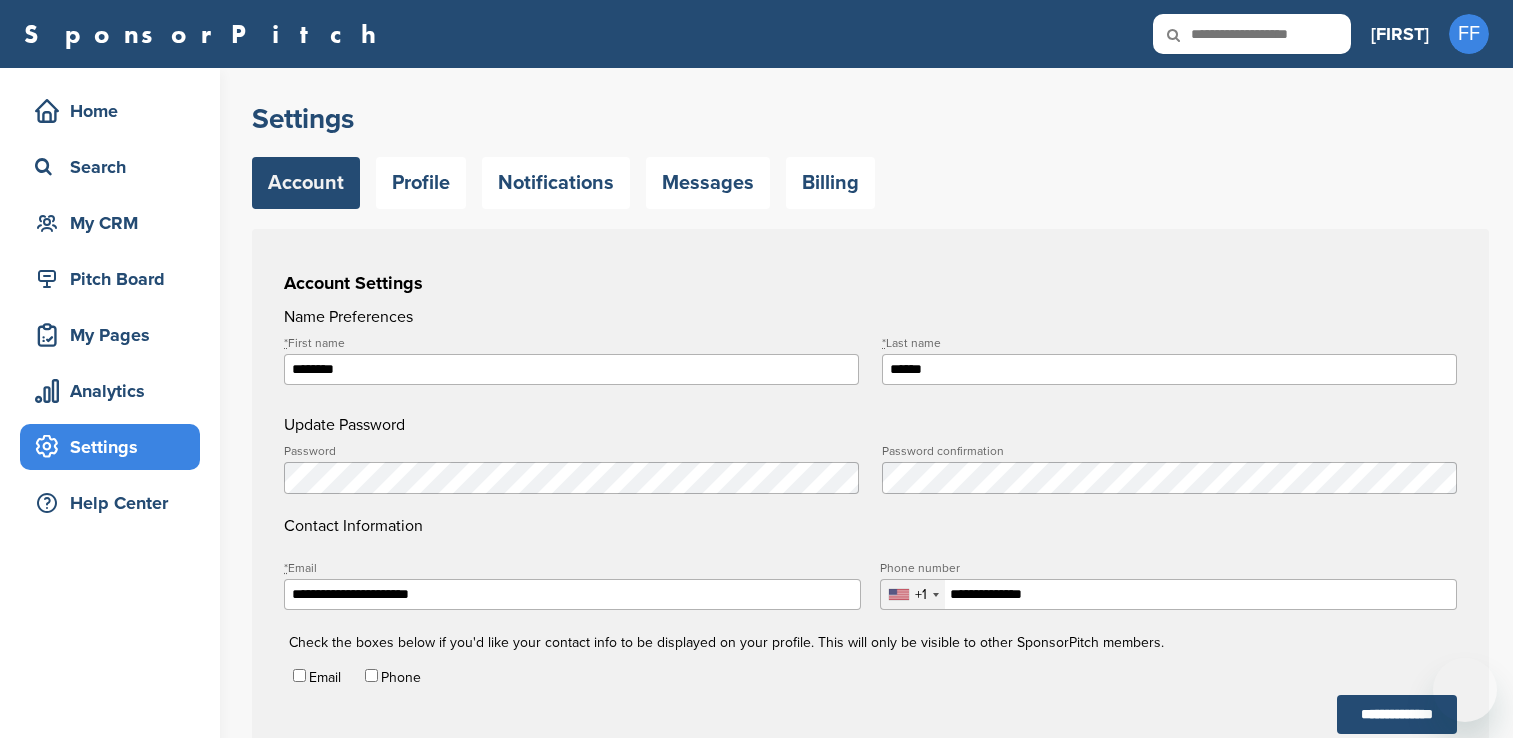 scroll, scrollTop: 0, scrollLeft: 0, axis: both 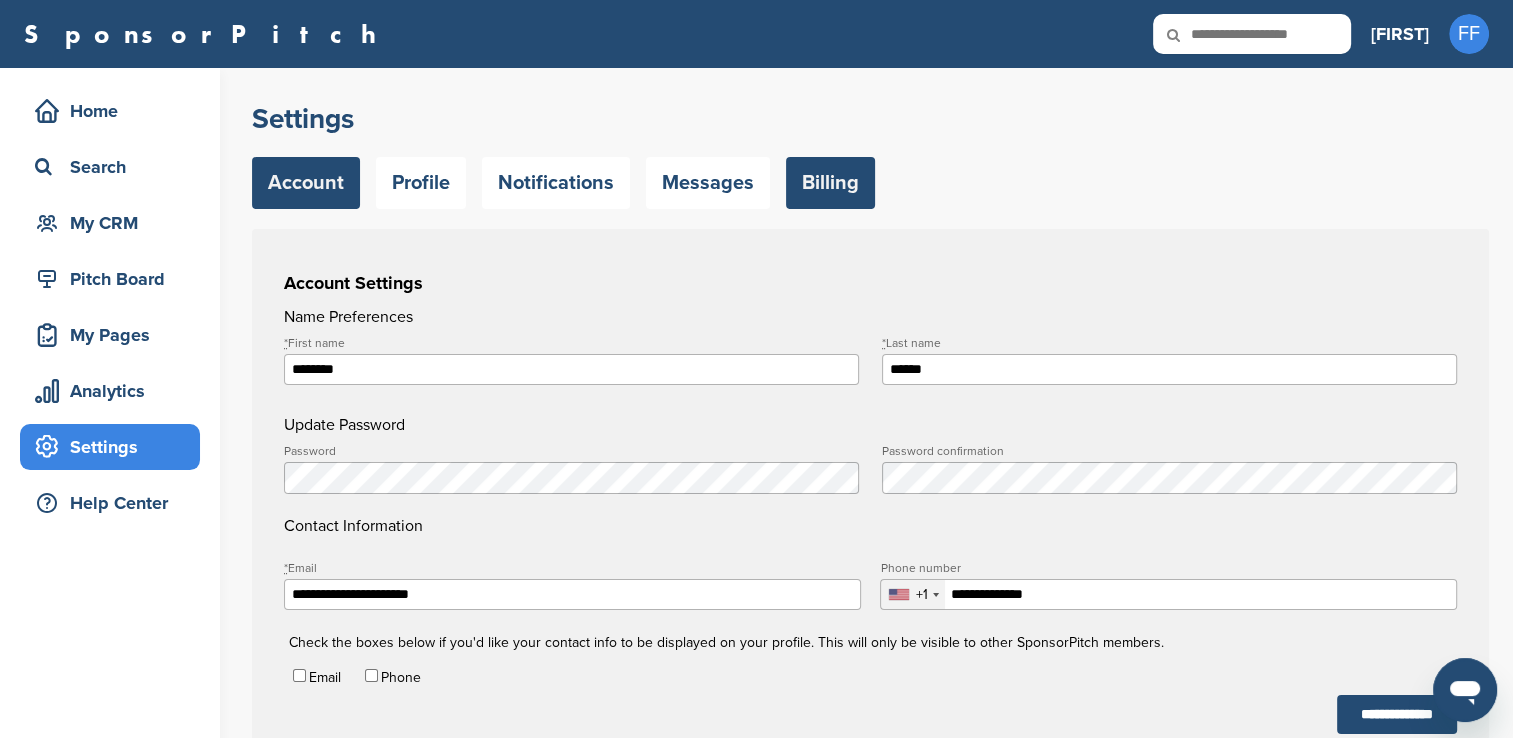 click on "Billing" at bounding box center (830, 183) 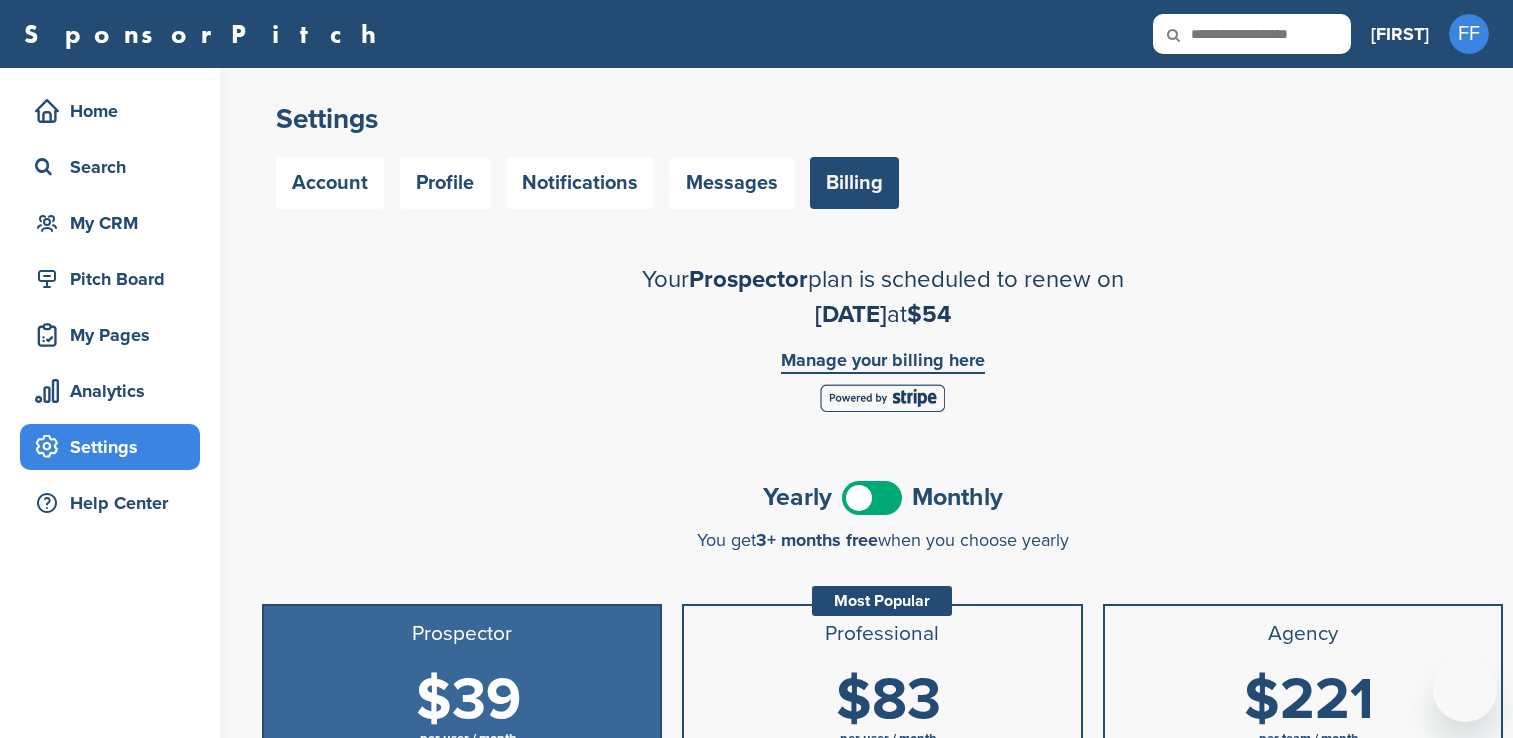 scroll, scrollTop: 0, scrollLeft: 0, axis: both 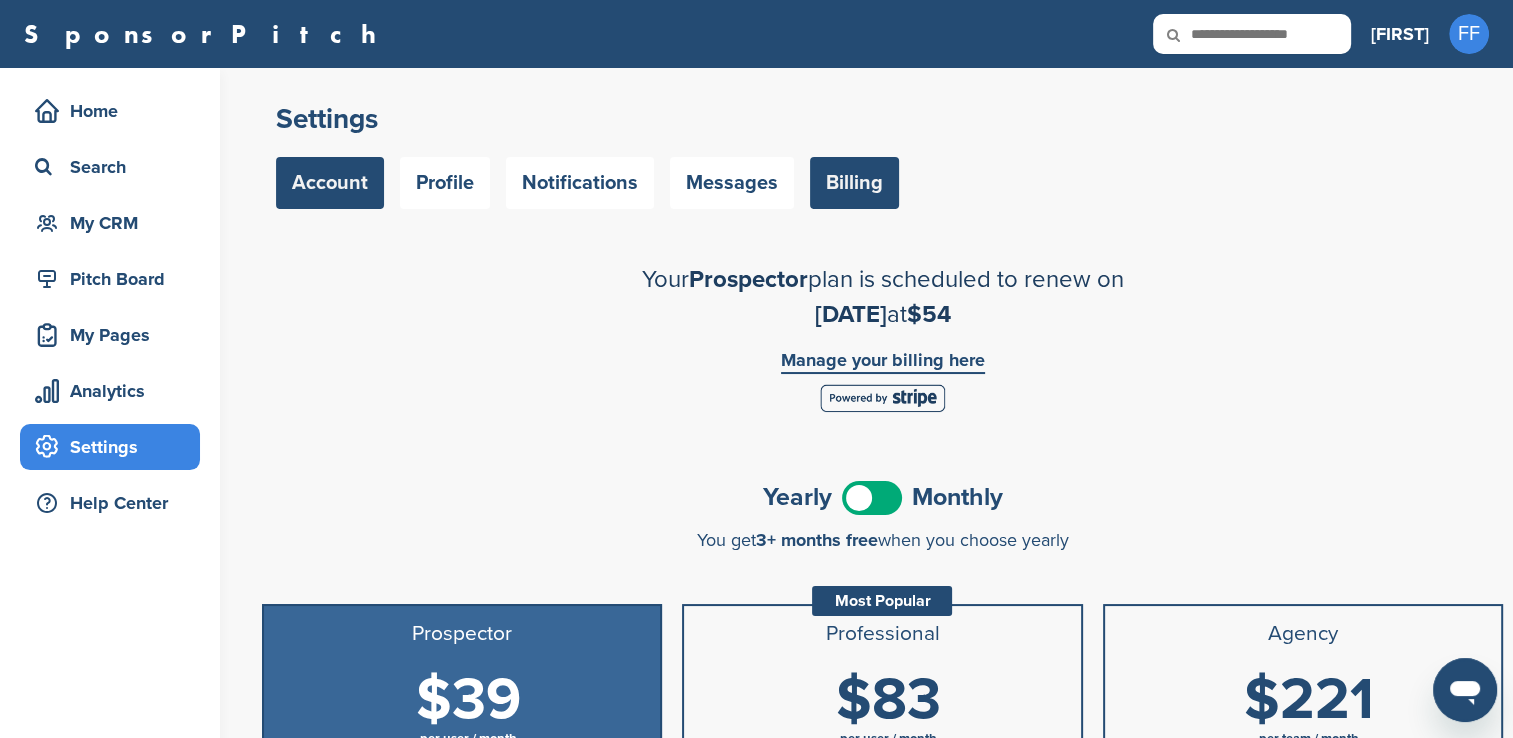 click on "Account" at bounding box center [330, 183] 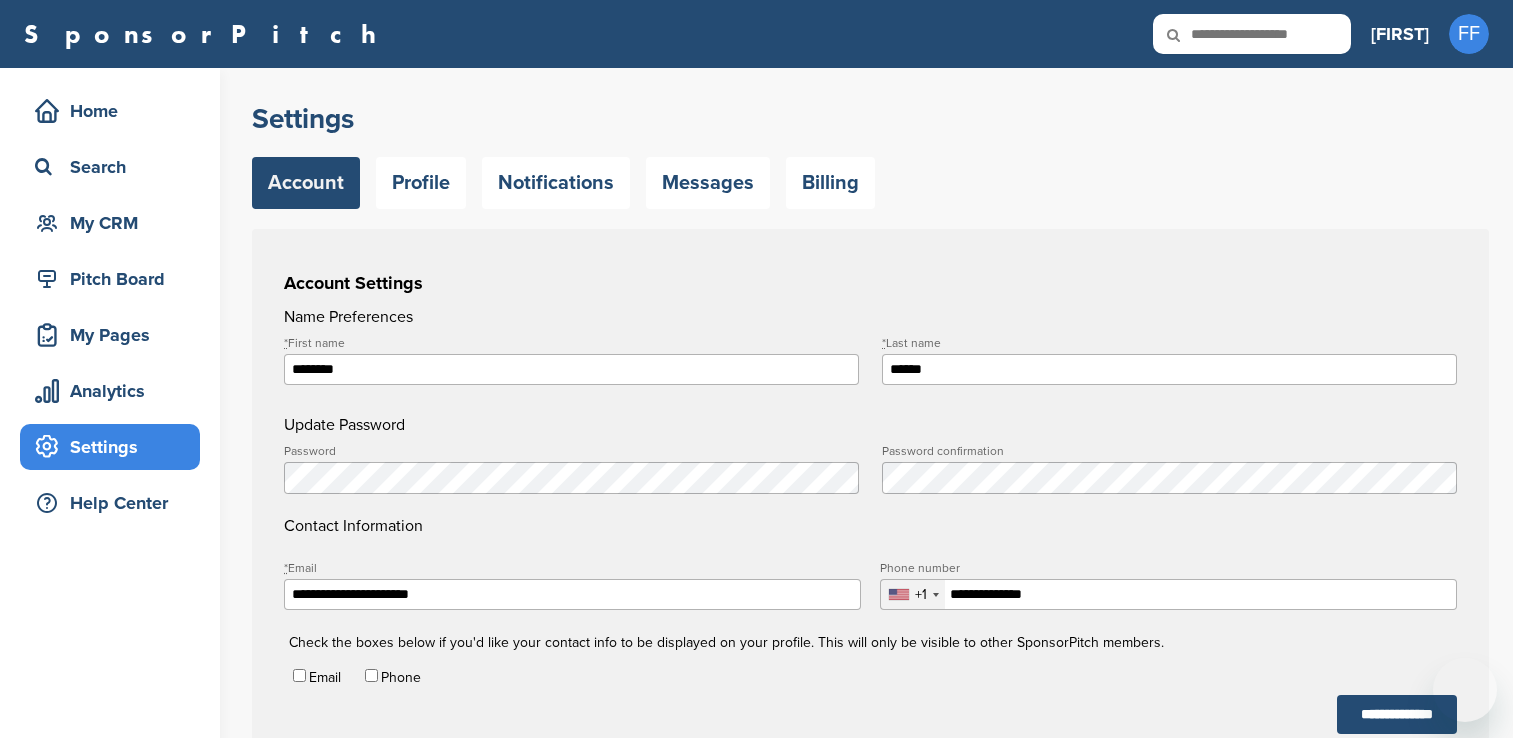 scroll, scrollTop: 0, scrollLeft: 0, axis: both 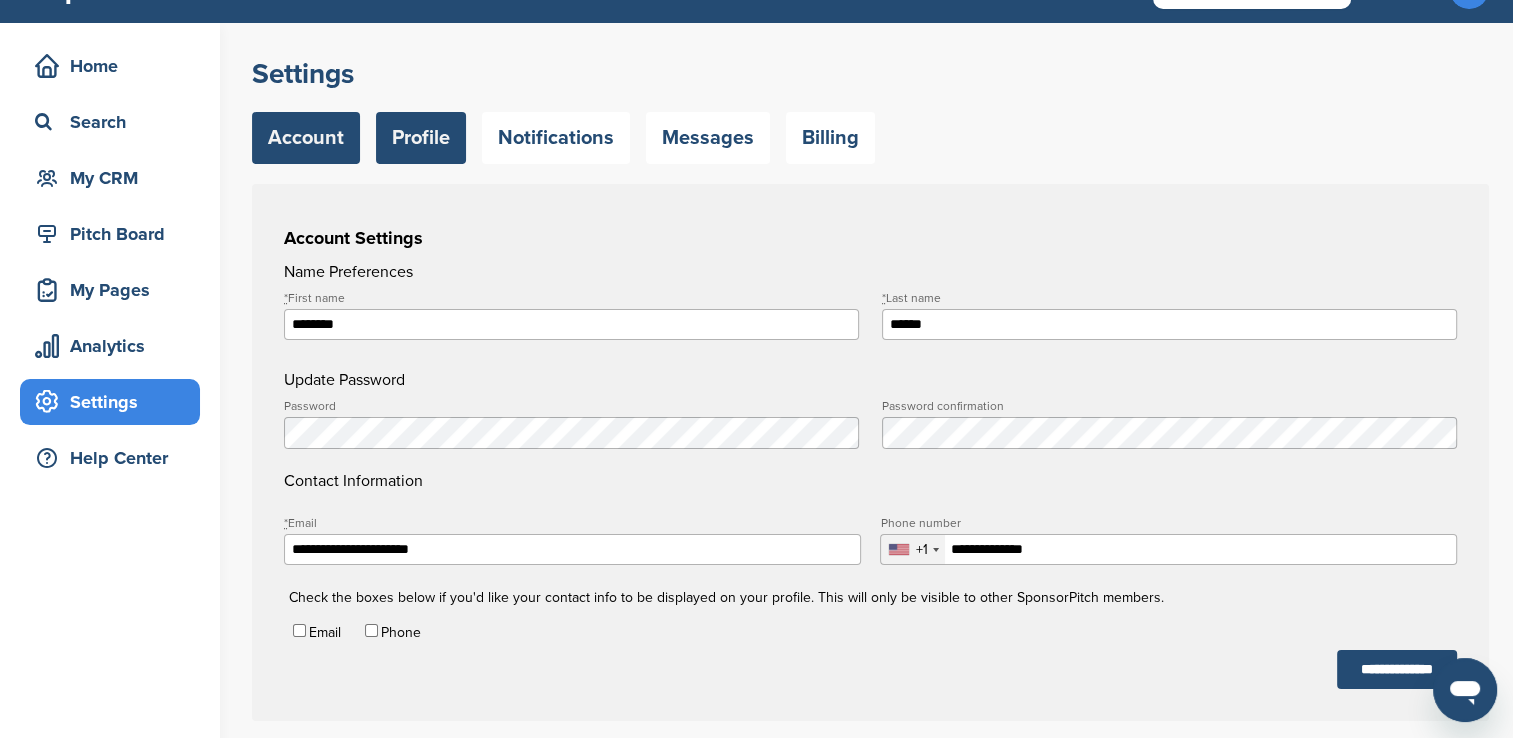 click on "Profile" at bounding box center (421, 138) 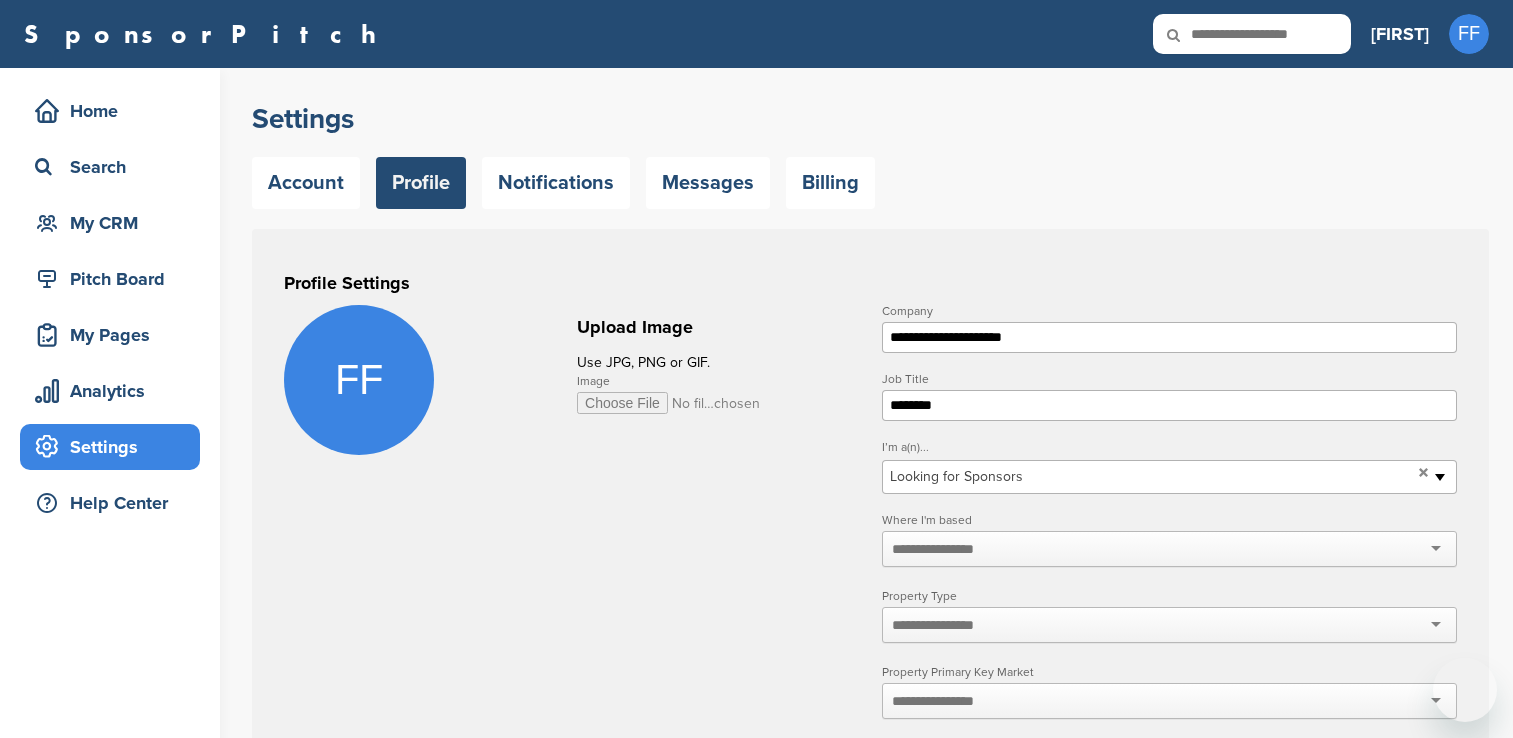 scroll, scrollTop: 0, scrollLeft: 0, axis: both 